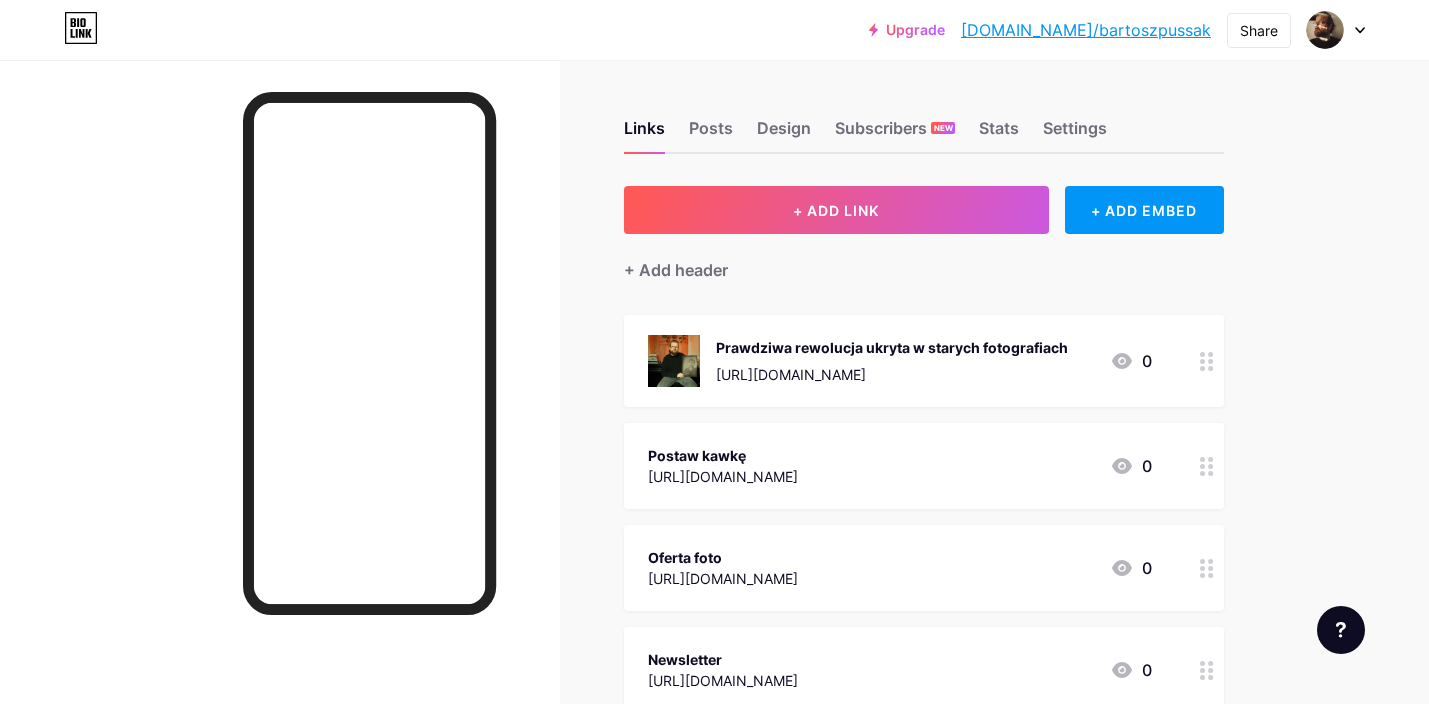 scroll, scrollTop: 0, scrollLeft: 0, axis: both 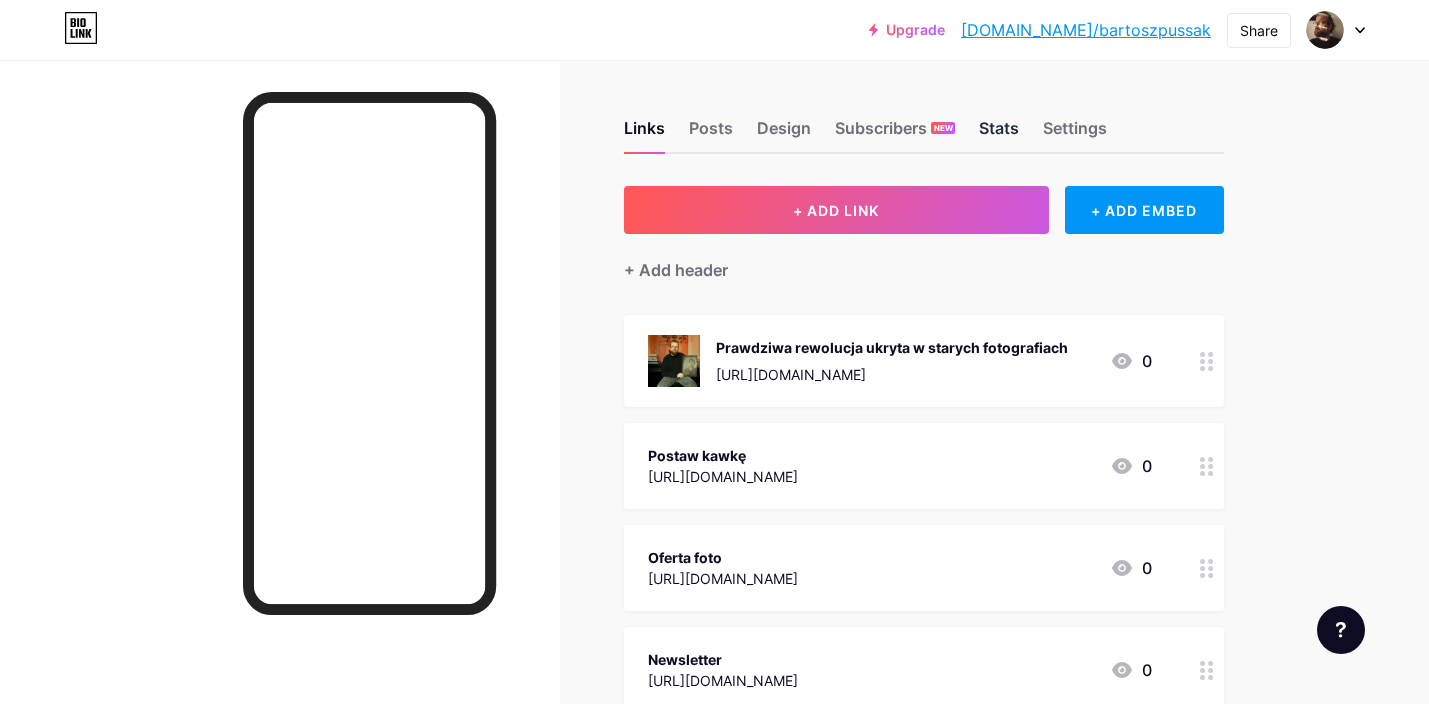 click on "Stats" at bounding box center (999, 134) 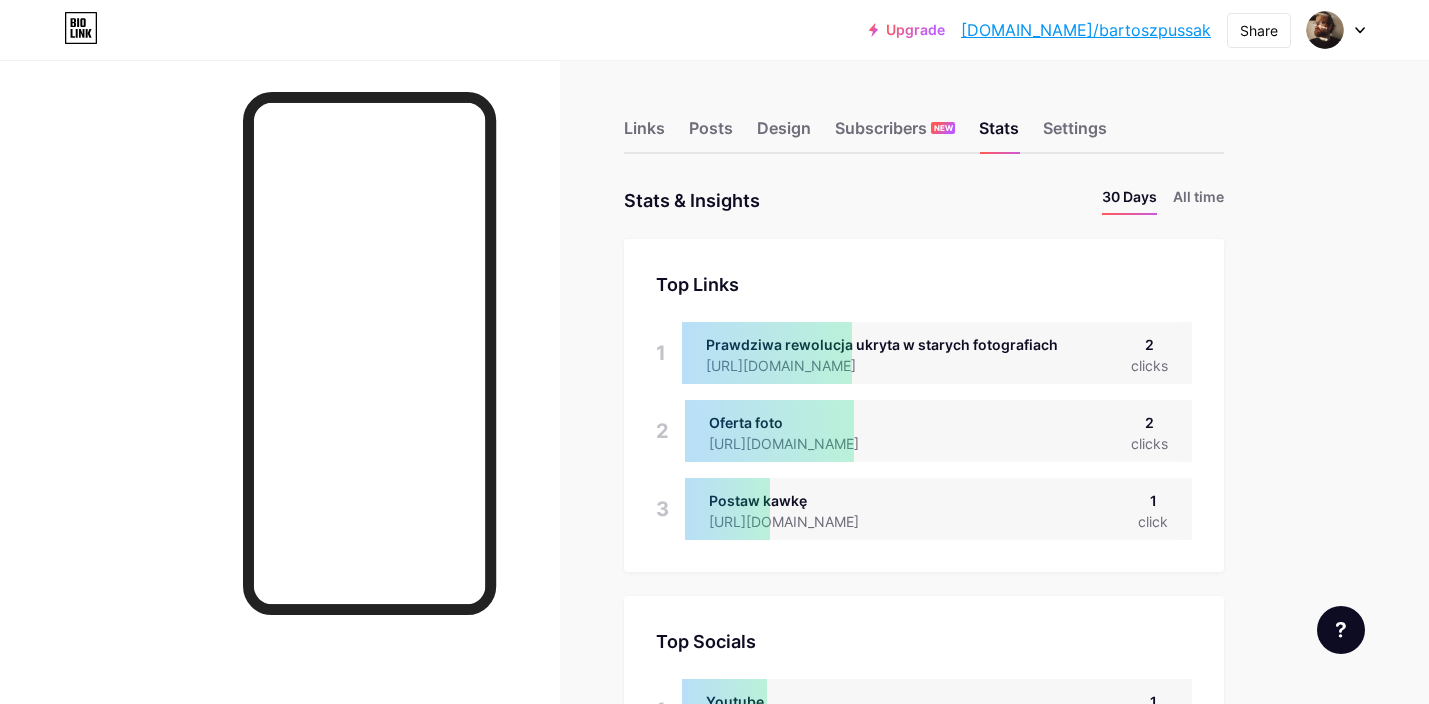scroll, scrollTop: 999296, scrollLeft: 998571, axis: both 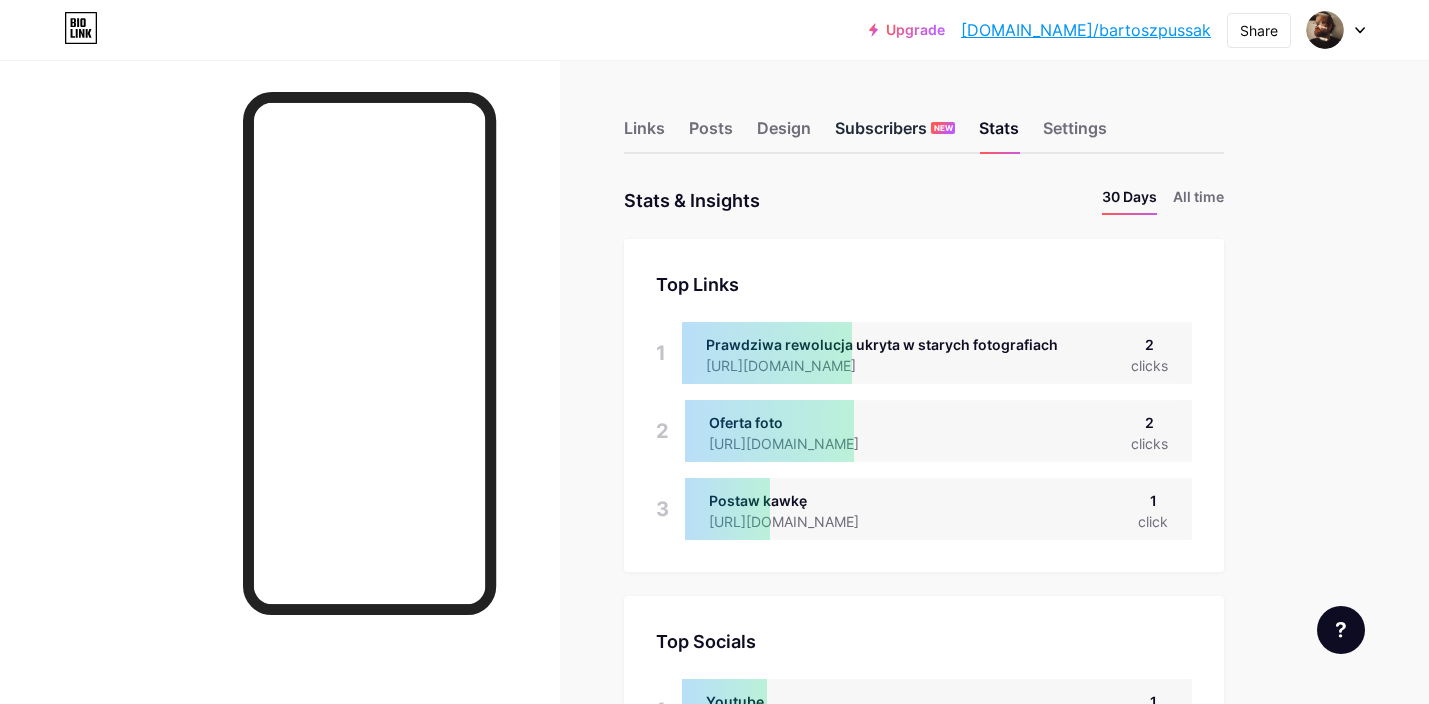 click on "Subscribers
NEW" at bounding box center (895, 134) 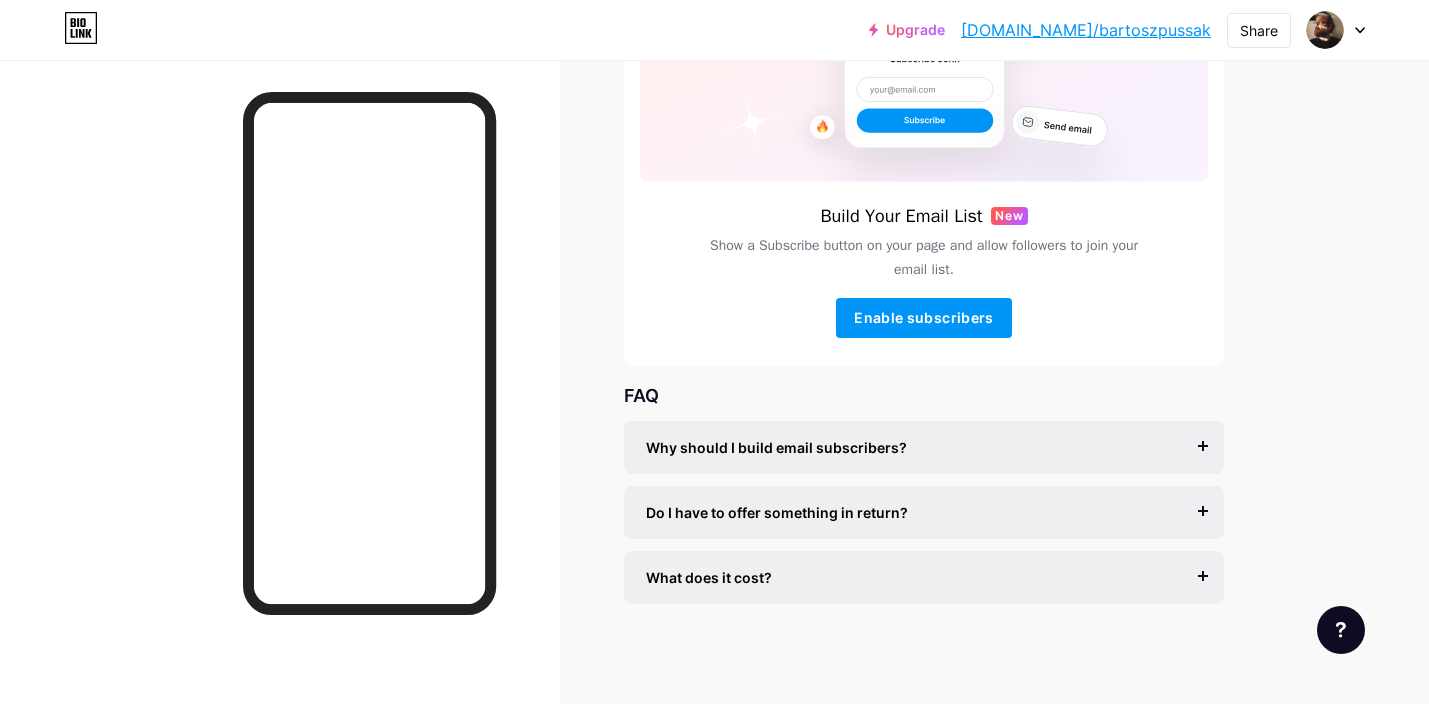 scroll, scrollTop: 0, scrollLeft: 0, axis: both 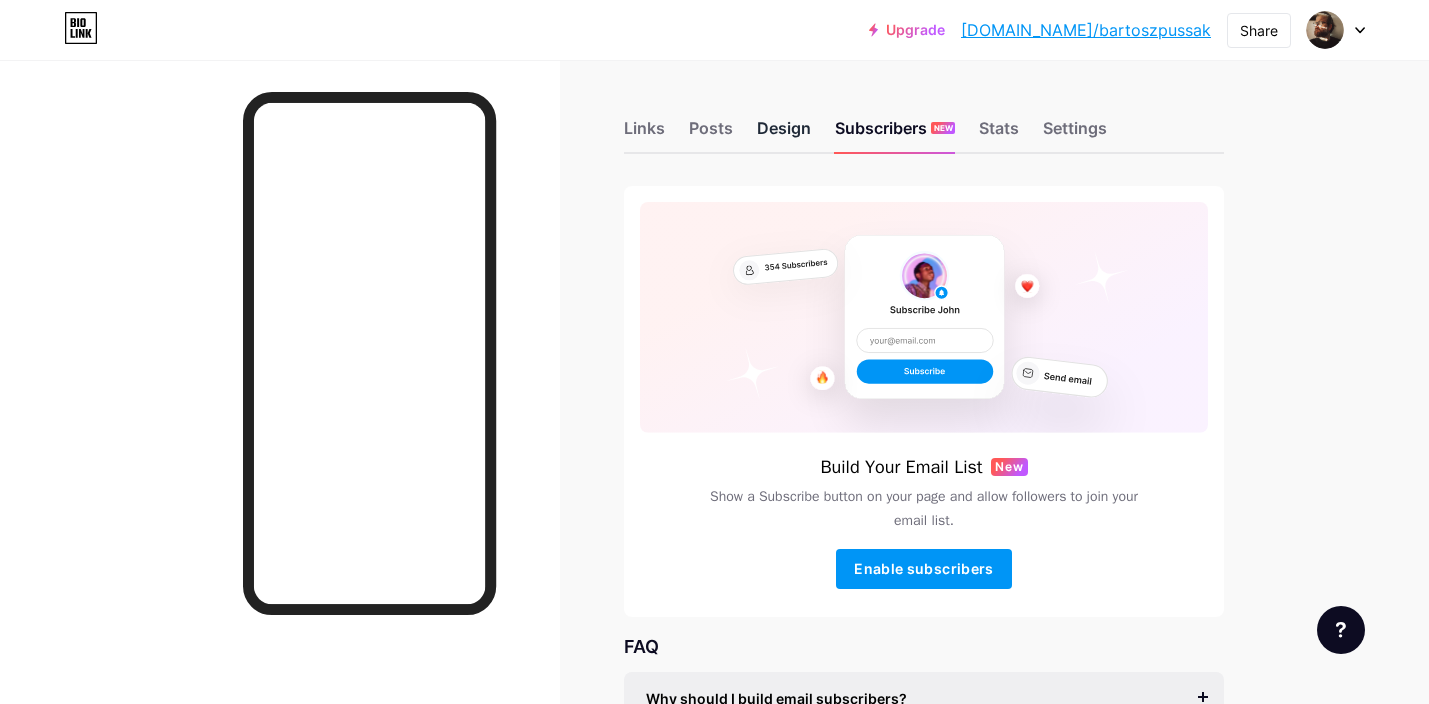 click on "Design" at bounding box center [784, 134] 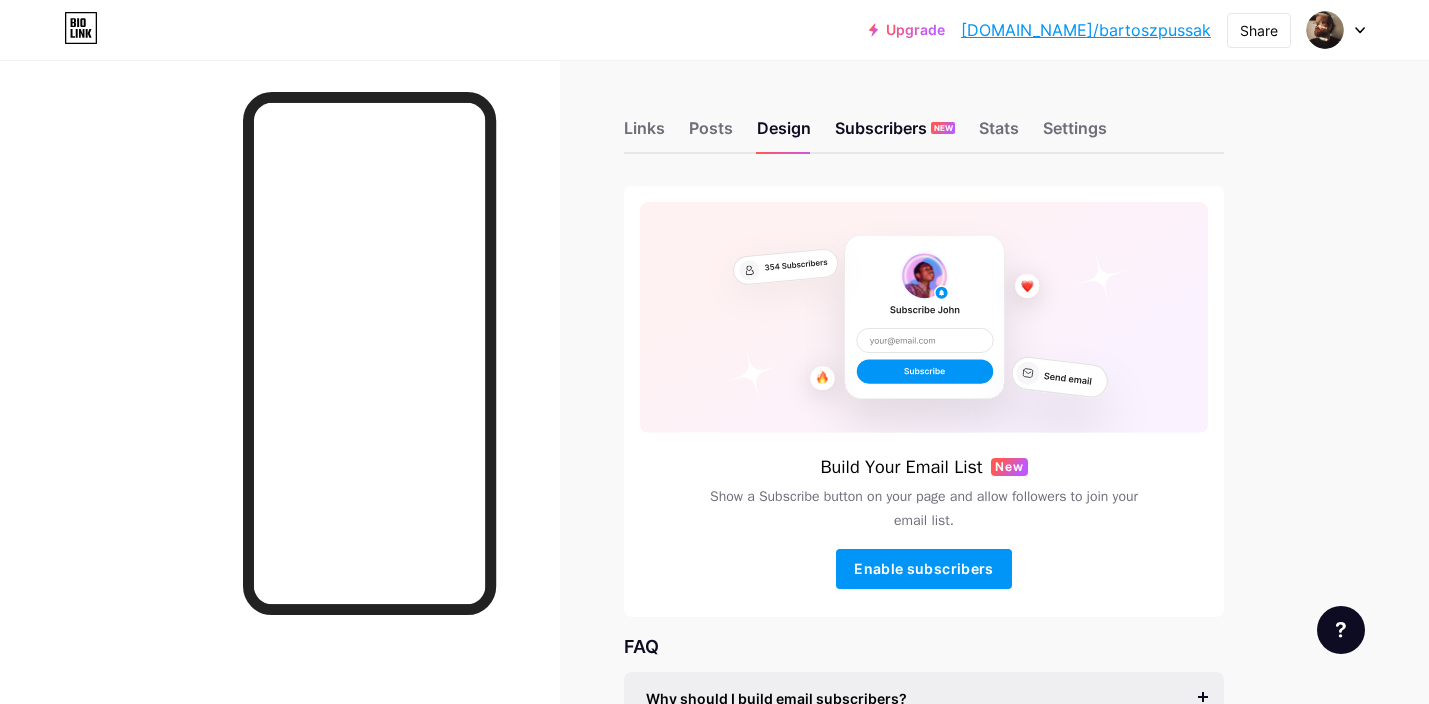 scroll, scrollTop: 251, scrollLeft: 0, axis: vertical 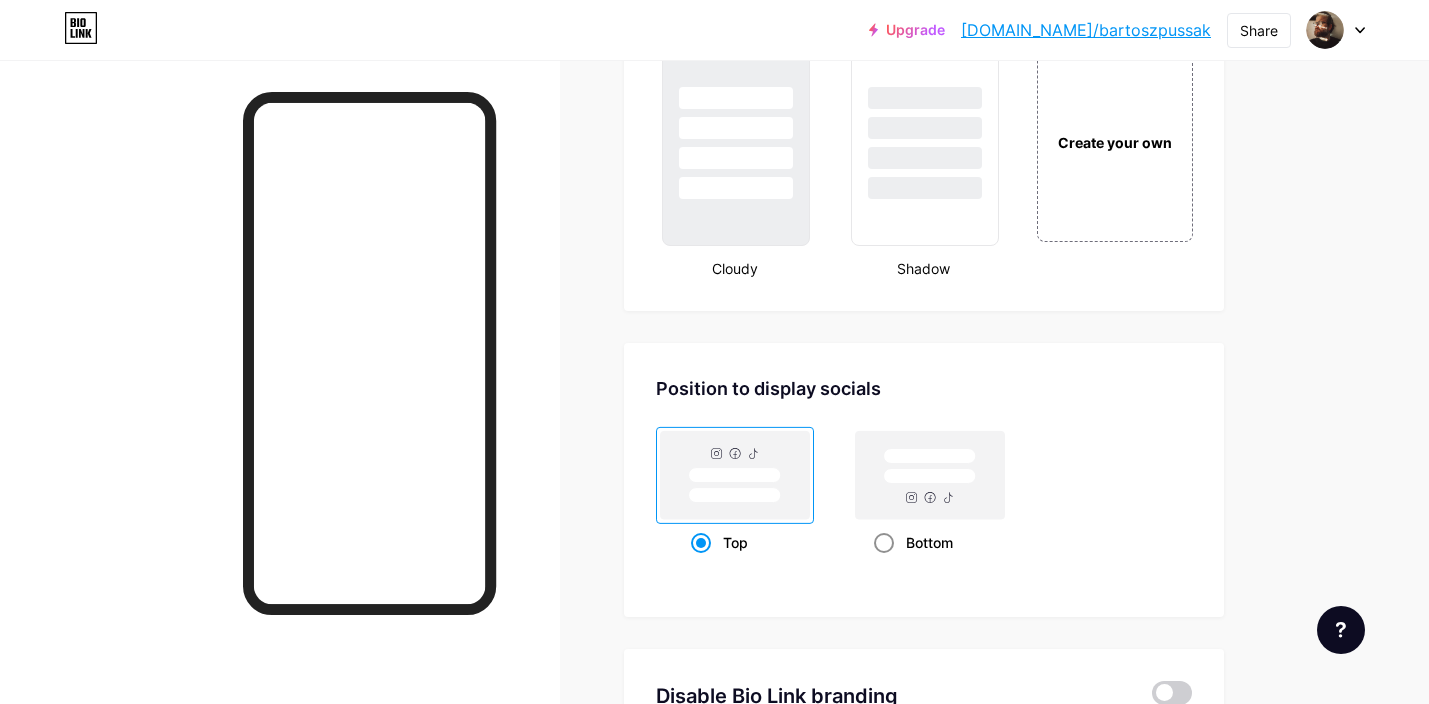 click at bounding box center (884, 543) 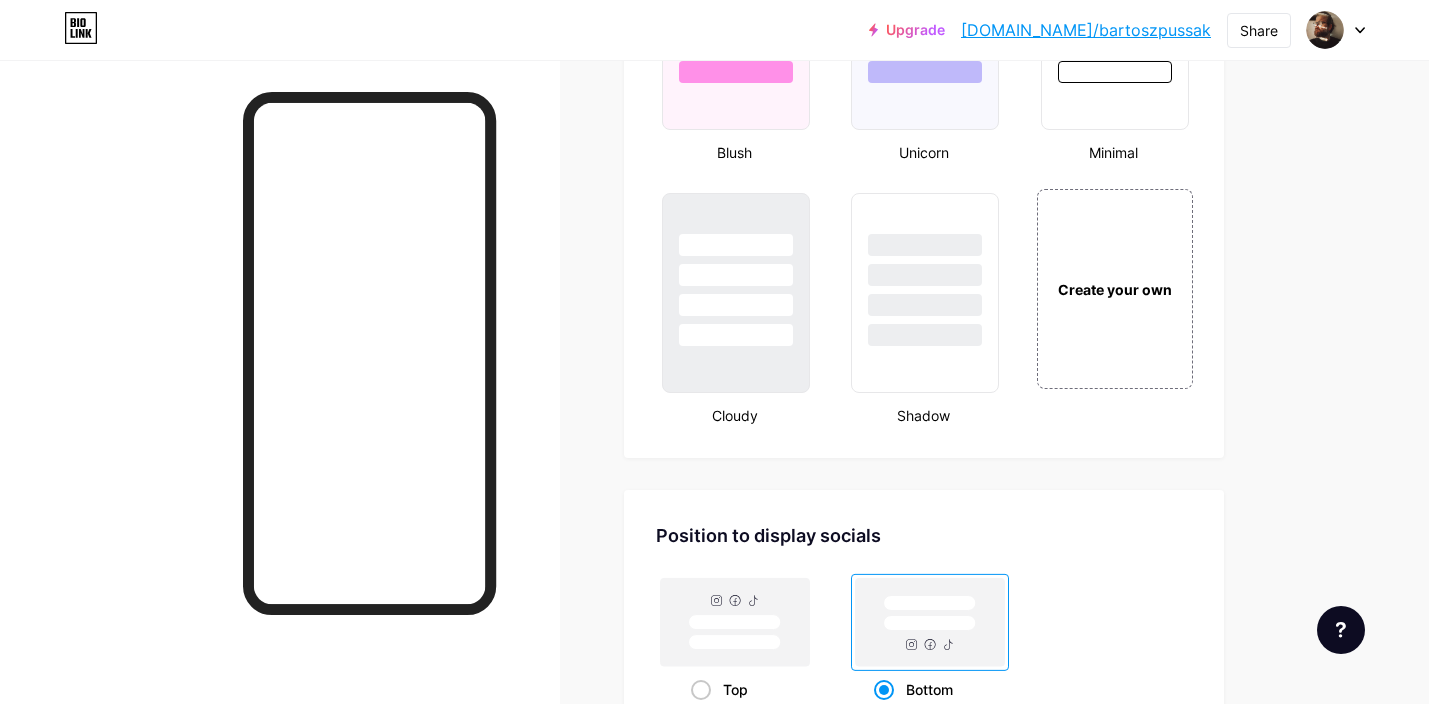 scroll, scrollTop: 2244, scrollLeft: 0, axis: vertical 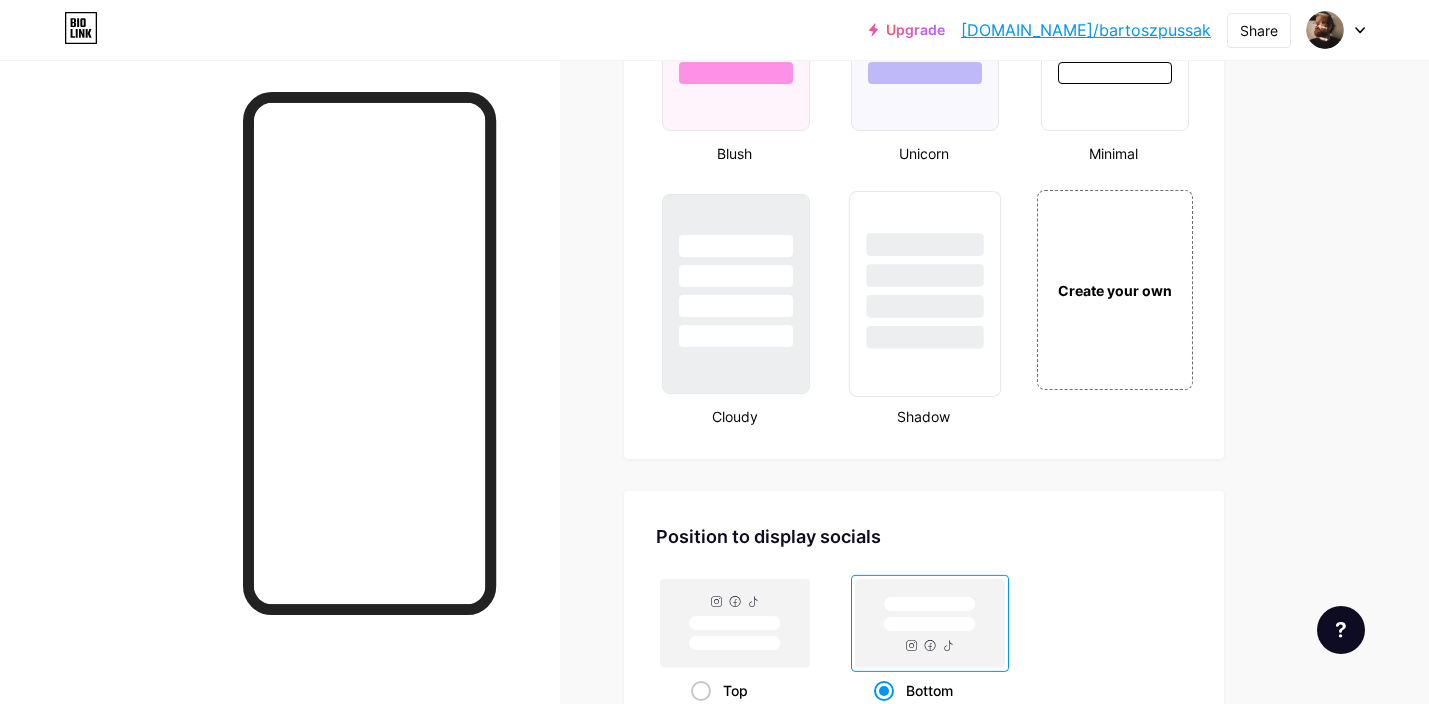 click at bounding box center [925, 294] 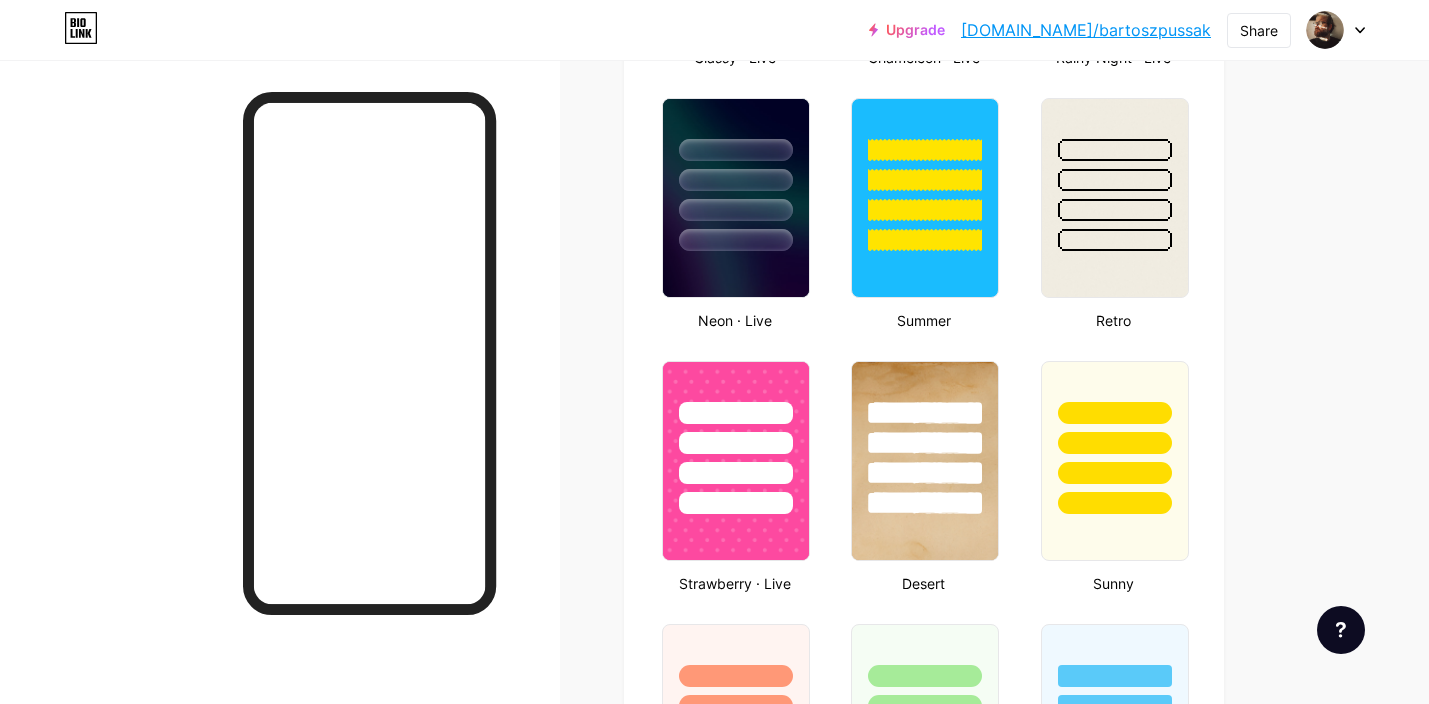 scroll, scrollTop: 1283, scrollLeft: 0, axis: vertical 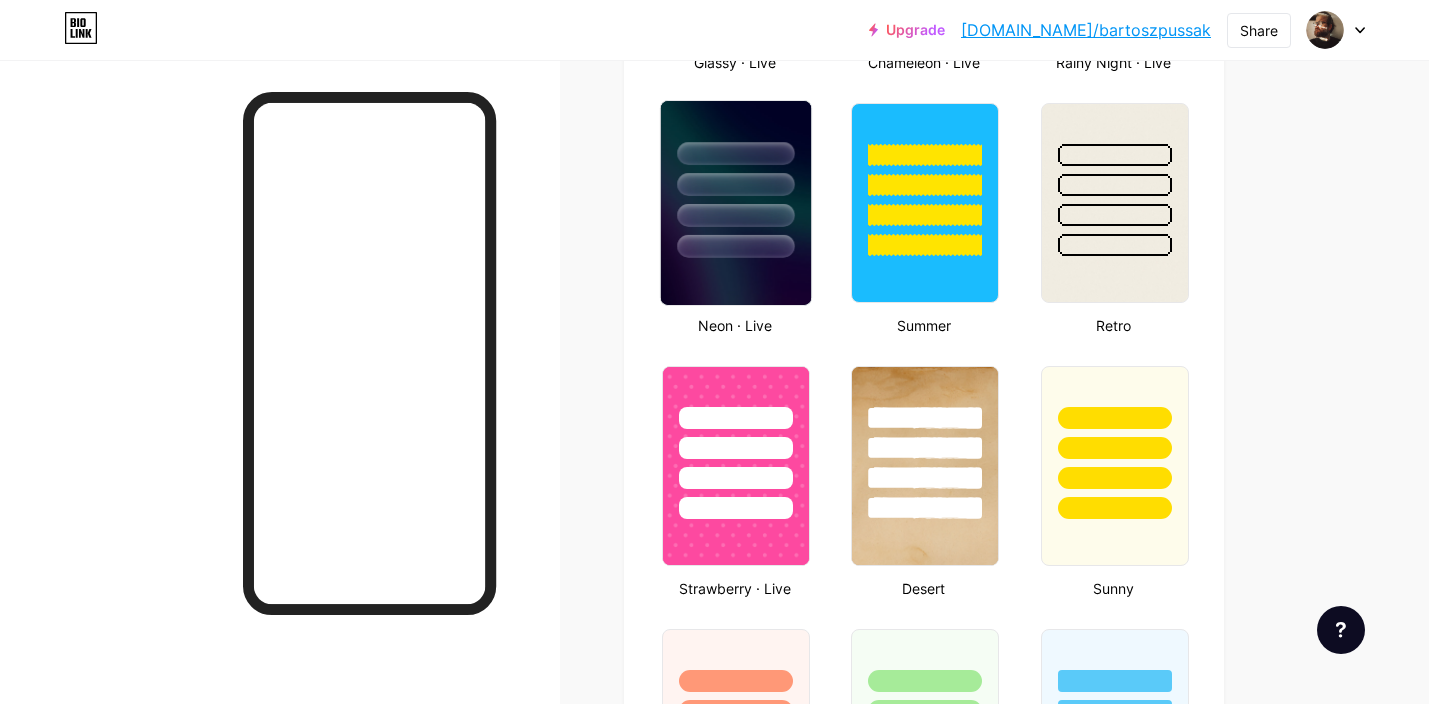 click at bounding box center [736, 203] 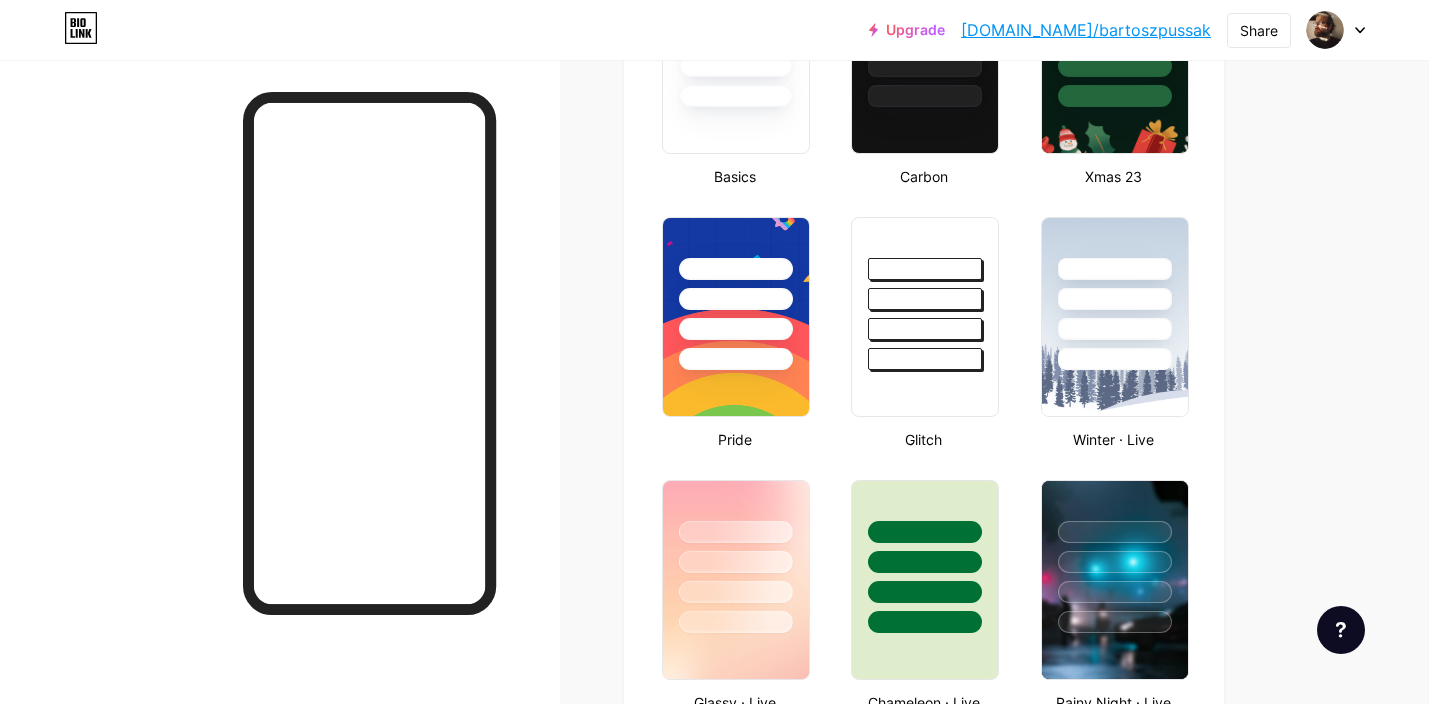 scroll, scrollTop: 624, scrollLeft: 0, axis: vertical 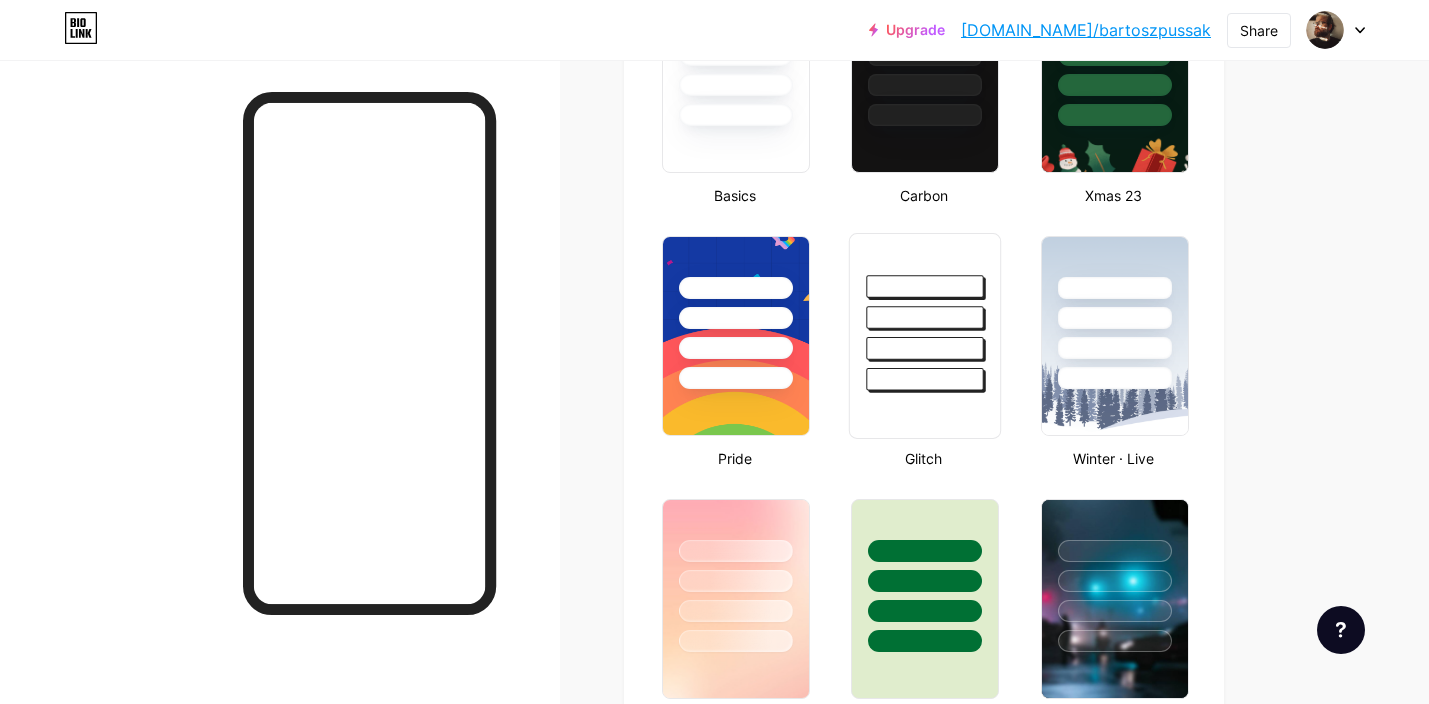 click at bounding box center [925, 336] 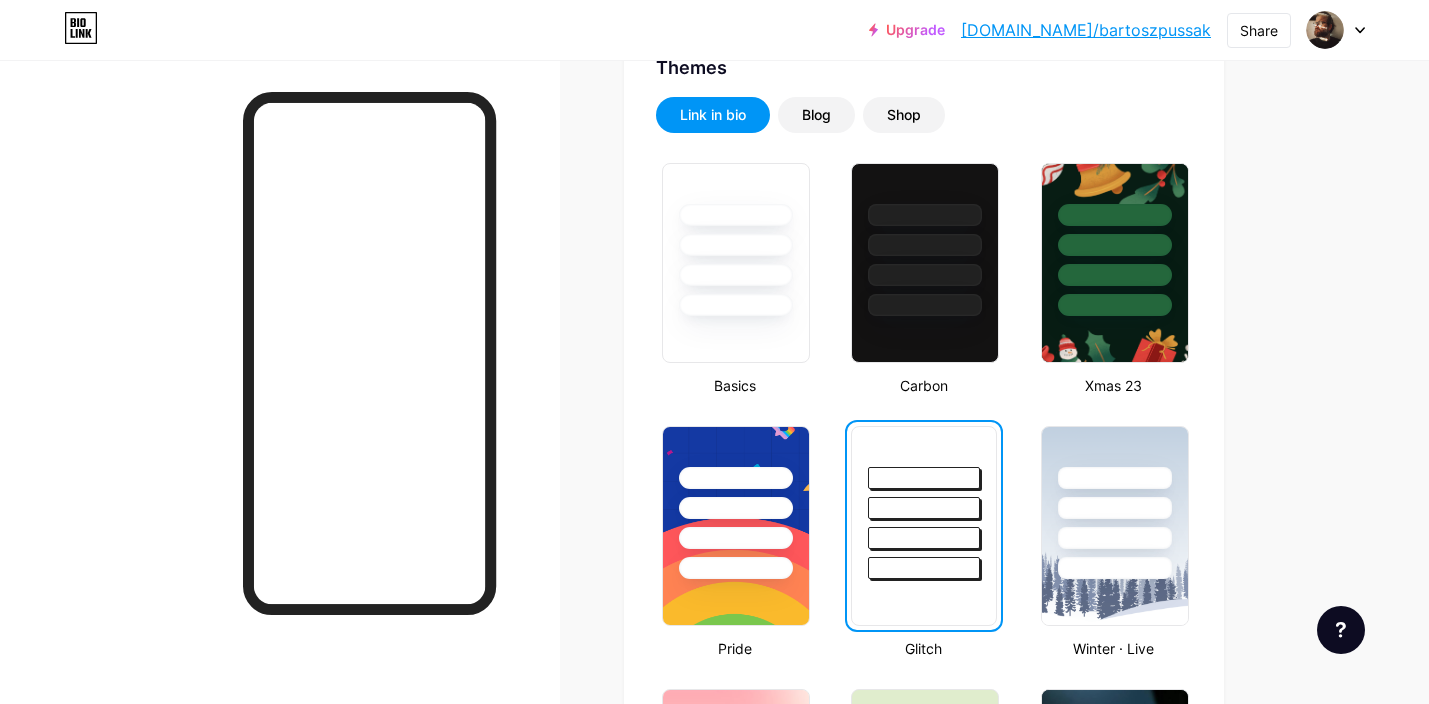 scroll, scrollTop: 390, scrollLeft: 0, axis: vertical 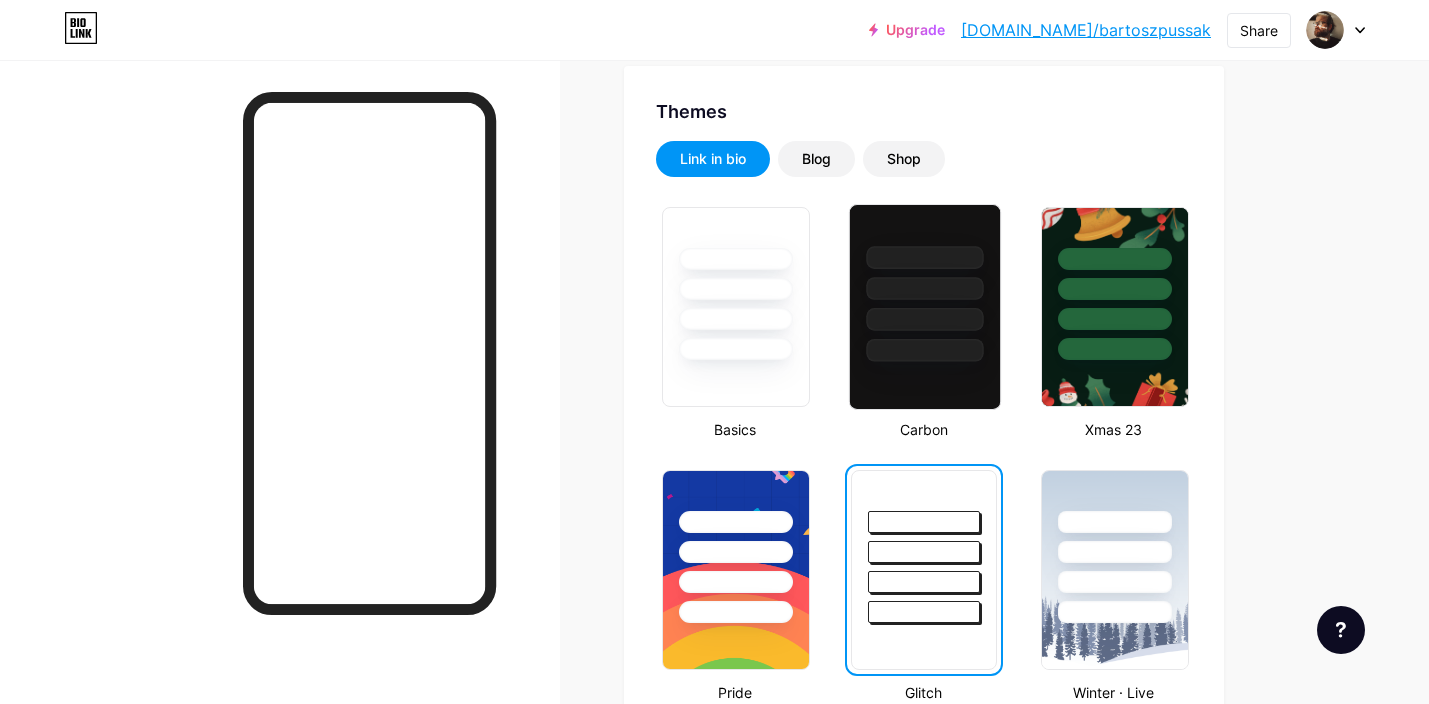 click at bounding box center (925, 307) 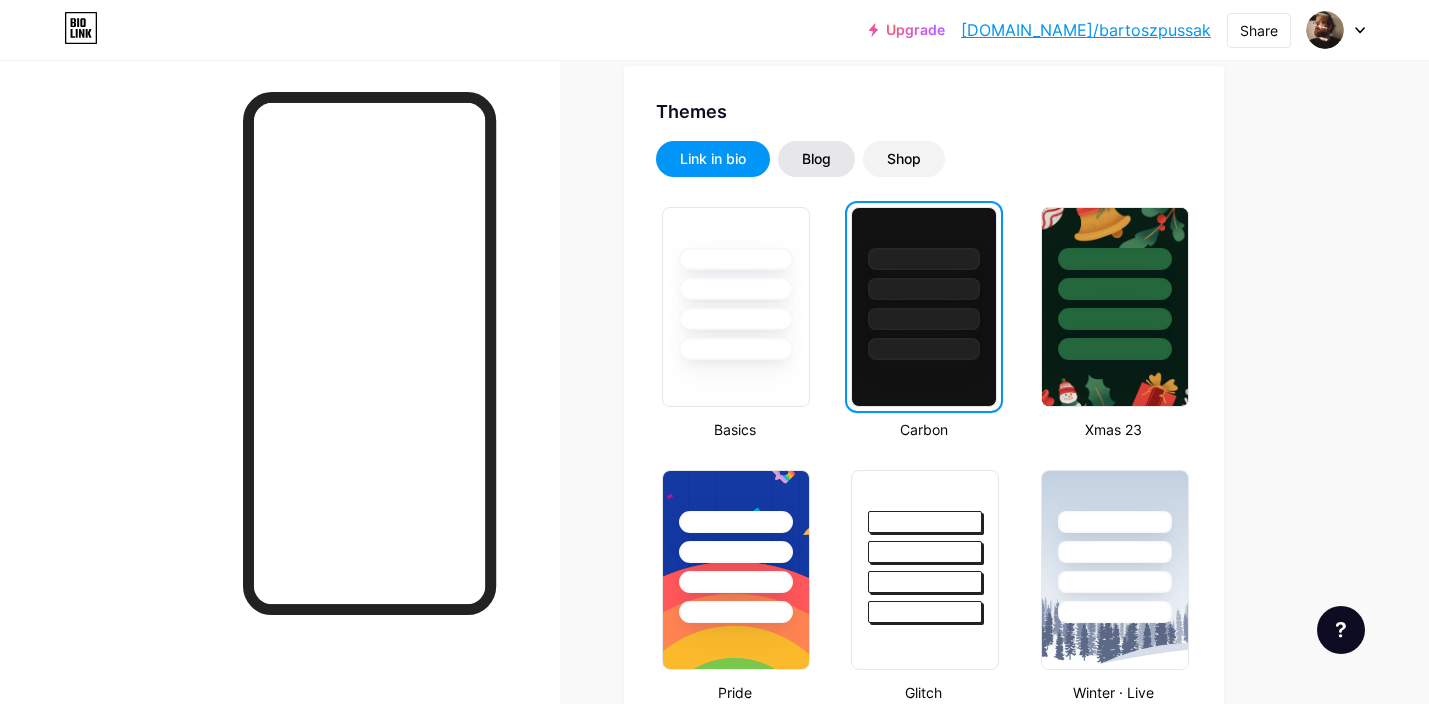 click on "Blog" at bounding box center [816, 159] 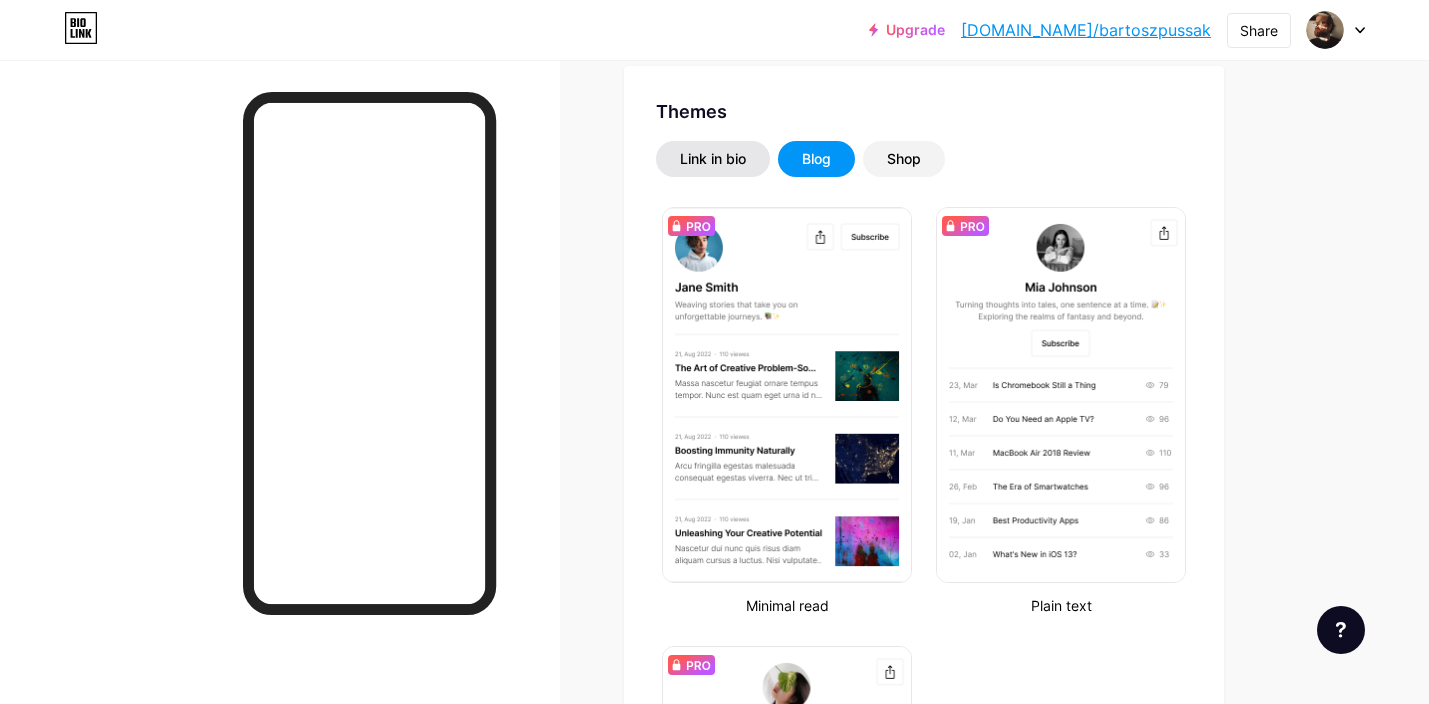 click on "Link in bio" at bounding box center (713, 159) 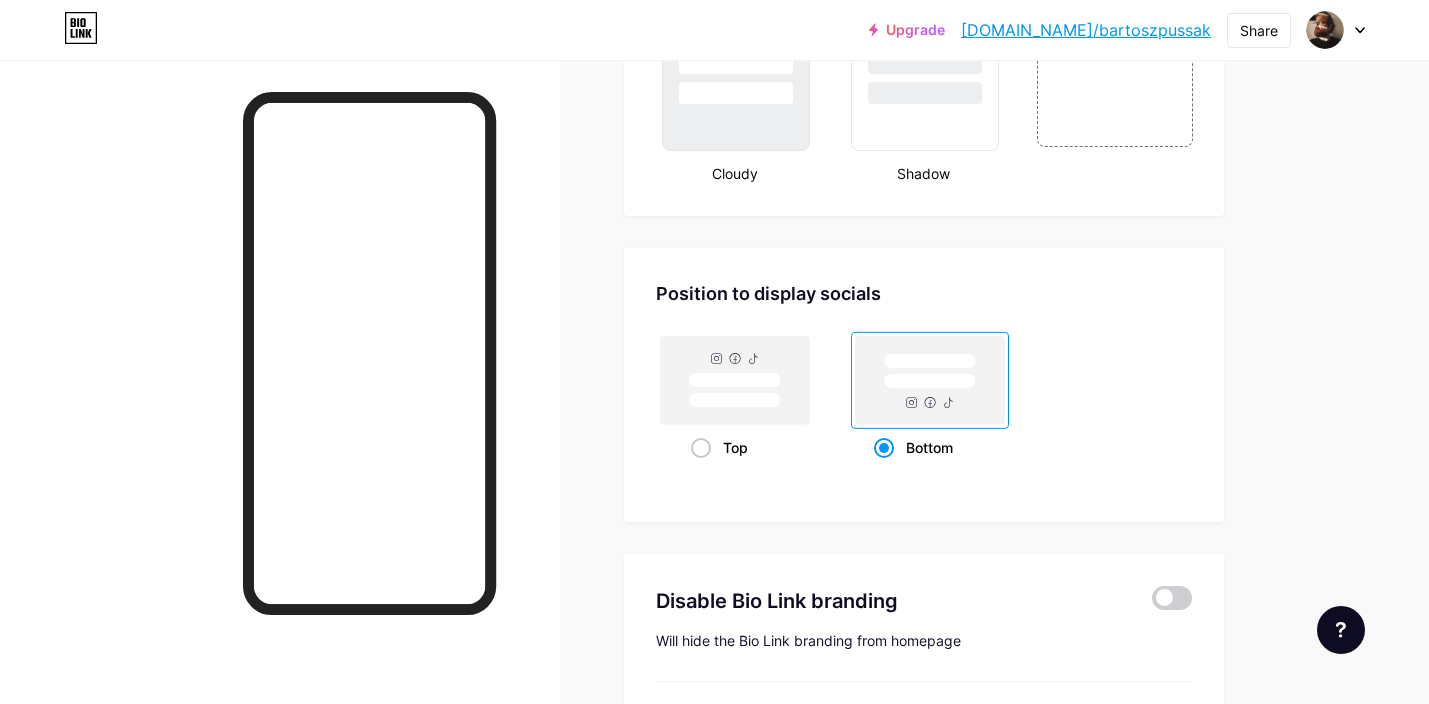 scroll, scrollTop: 2693, scrollLeft: 0, axis: vertical 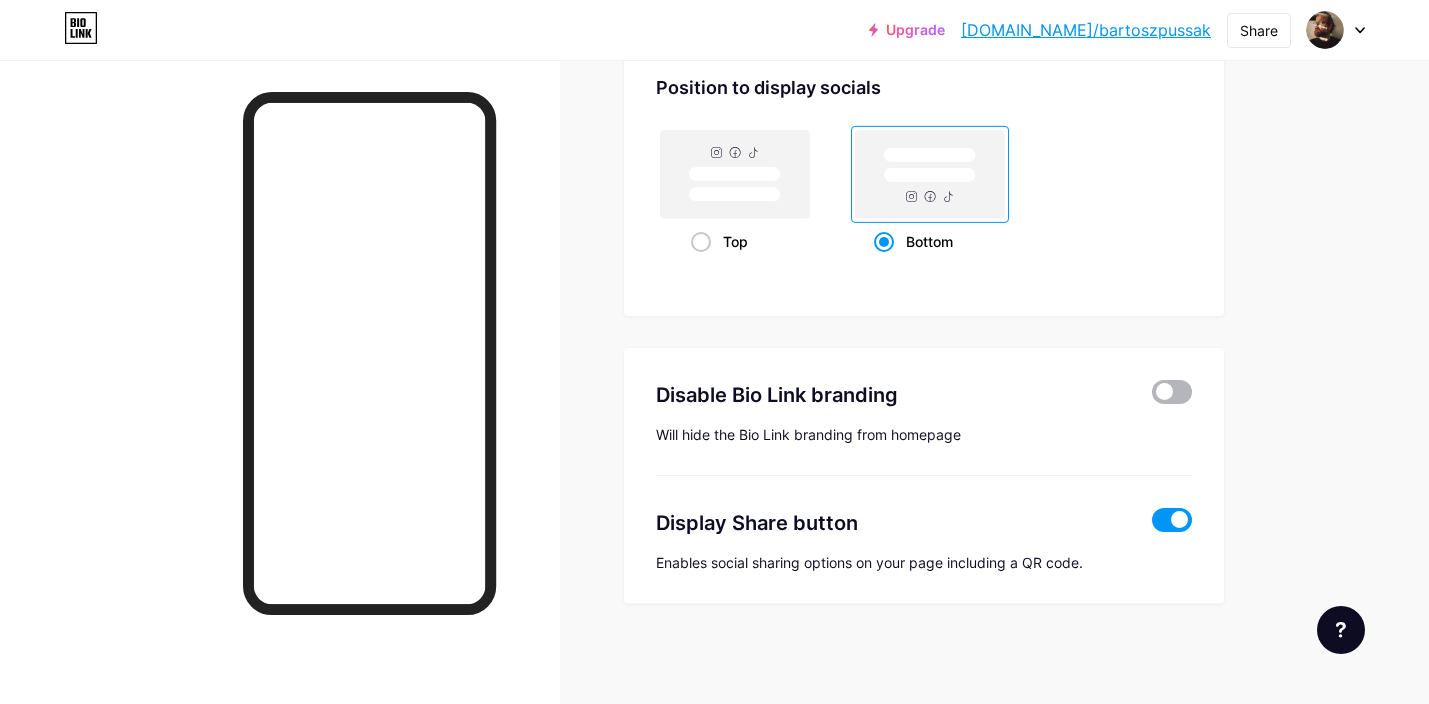 click at bounding box center (1172, 392) 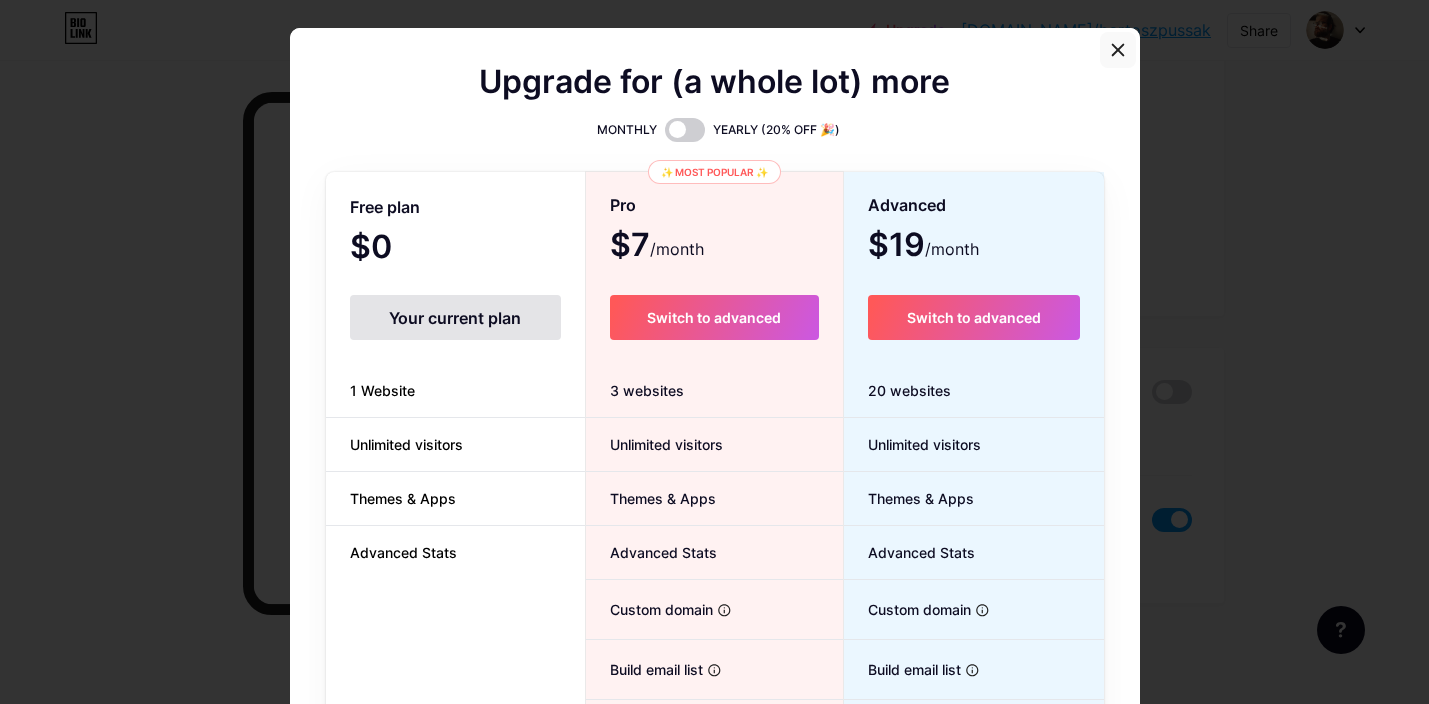 click 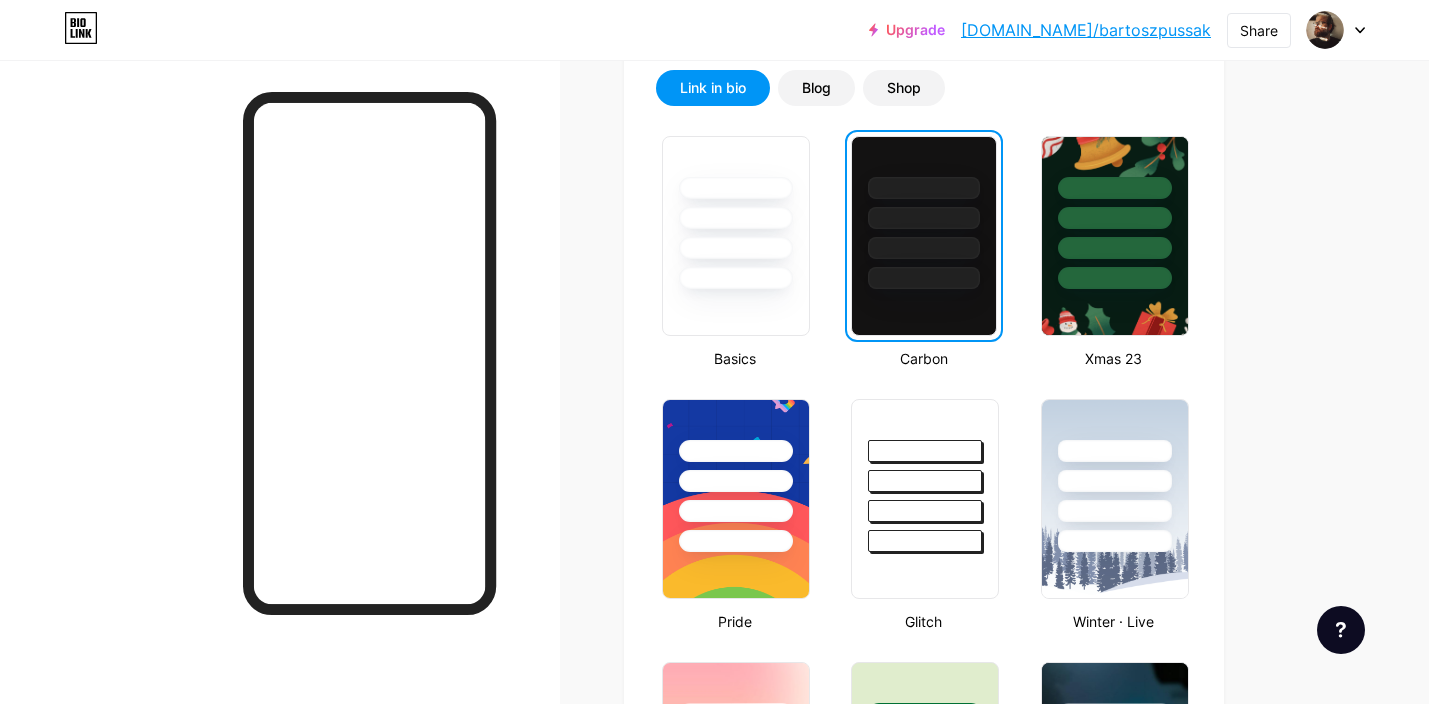 scroll, scrollTop: 0, scrollLeft: 0, axis: both 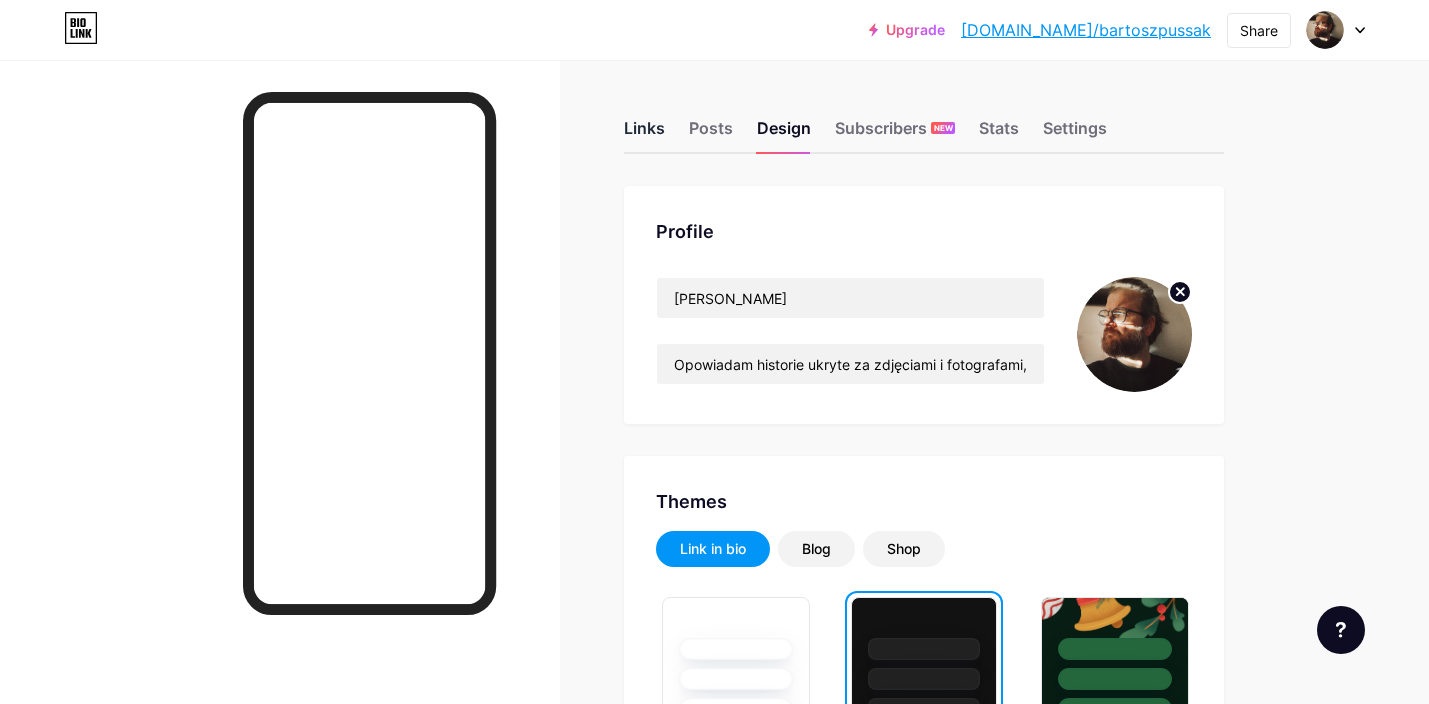 click on "Links" at bounding box center (644, 134) 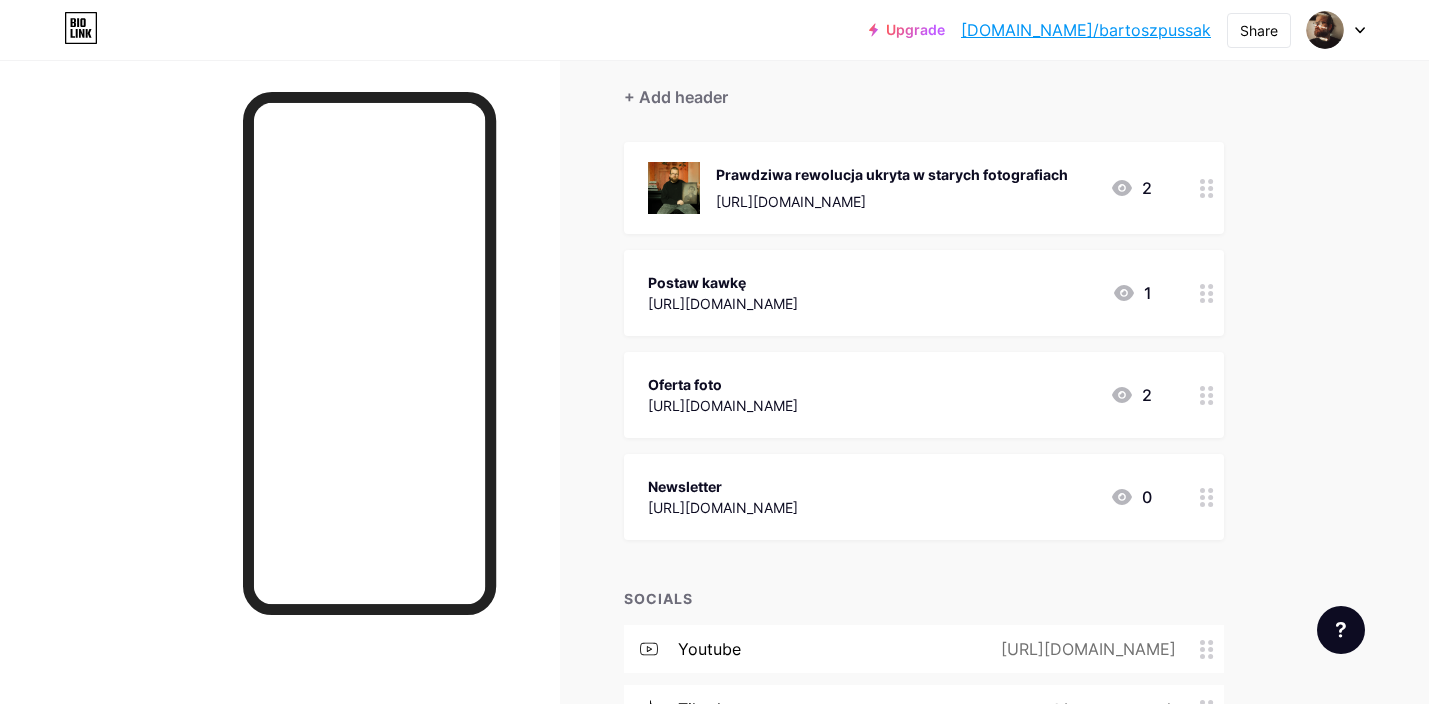 scroll, scrollTop: 421, scrollLeft: 0, axis: vertical 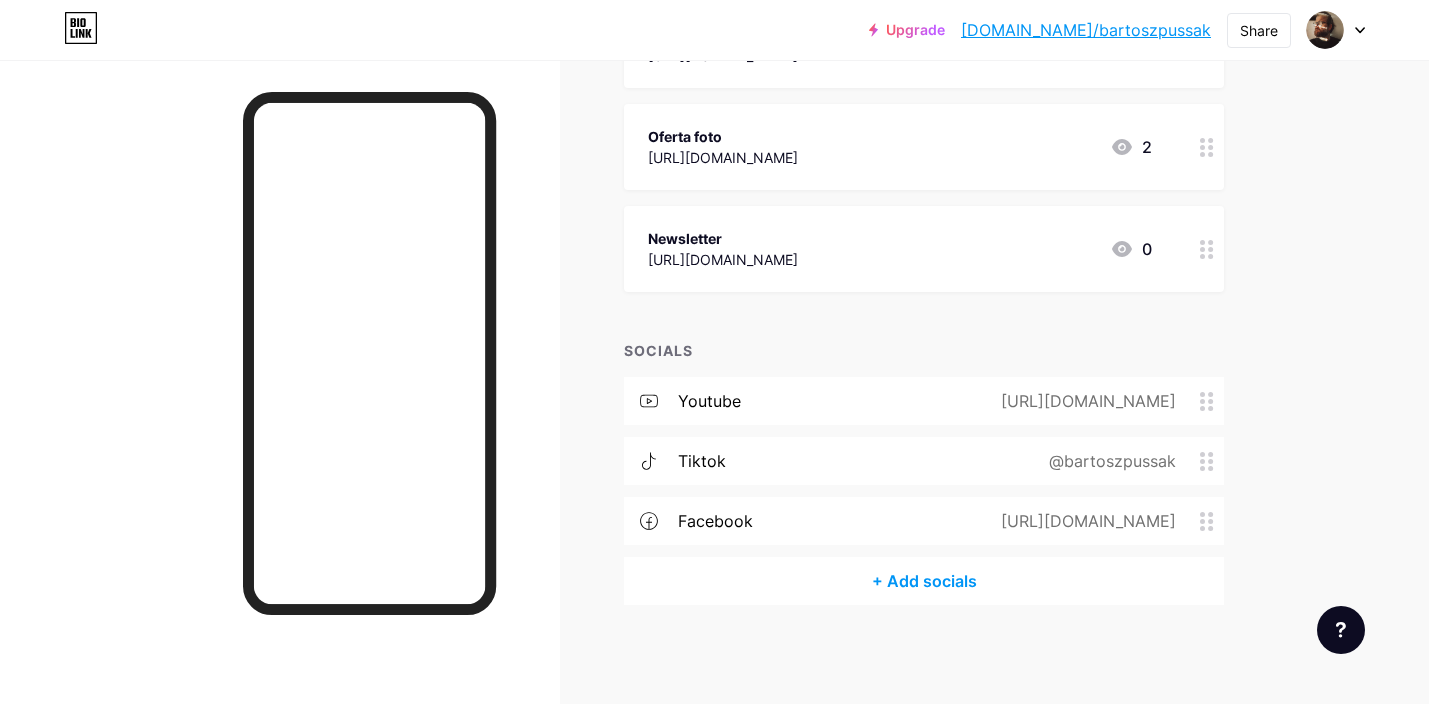 click on "+ Add socials" at bounding box center [924, 581] 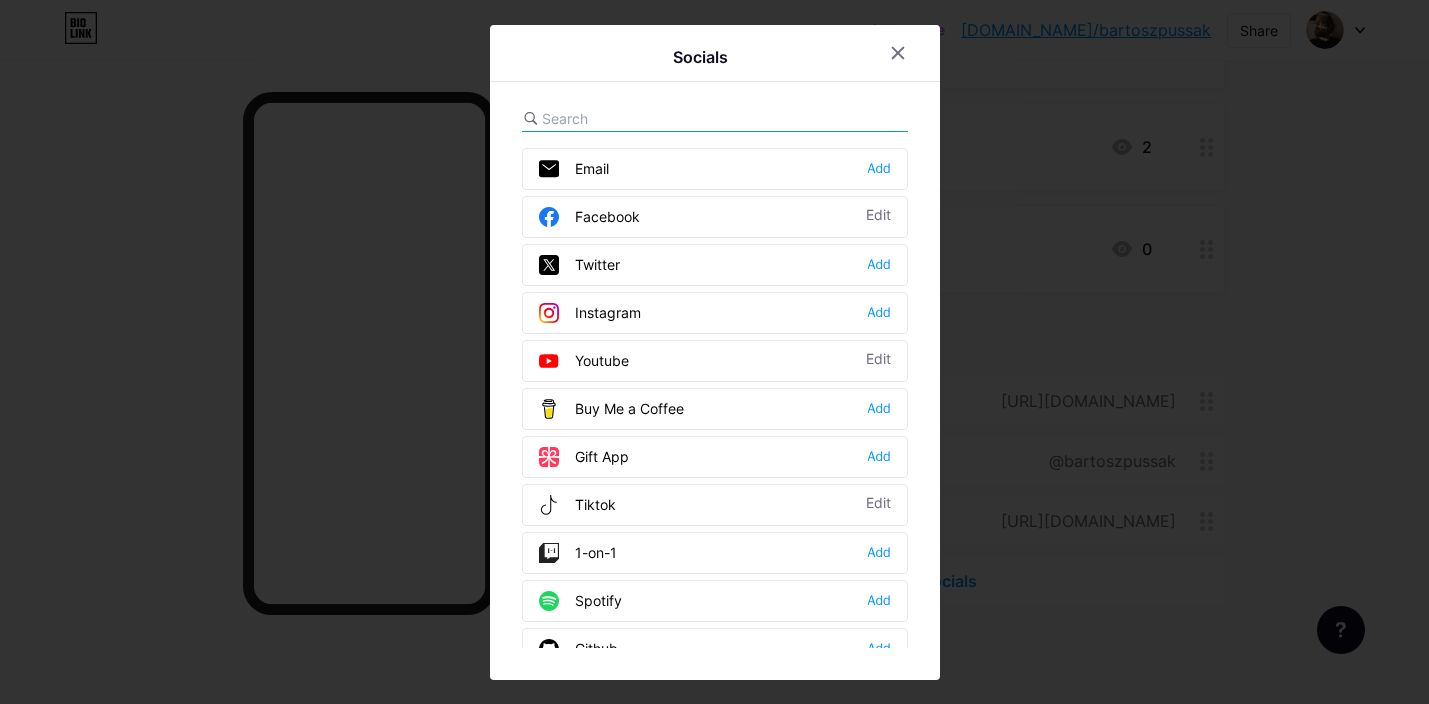 click on "Instagram
Add" at bounding box center (715, 313) 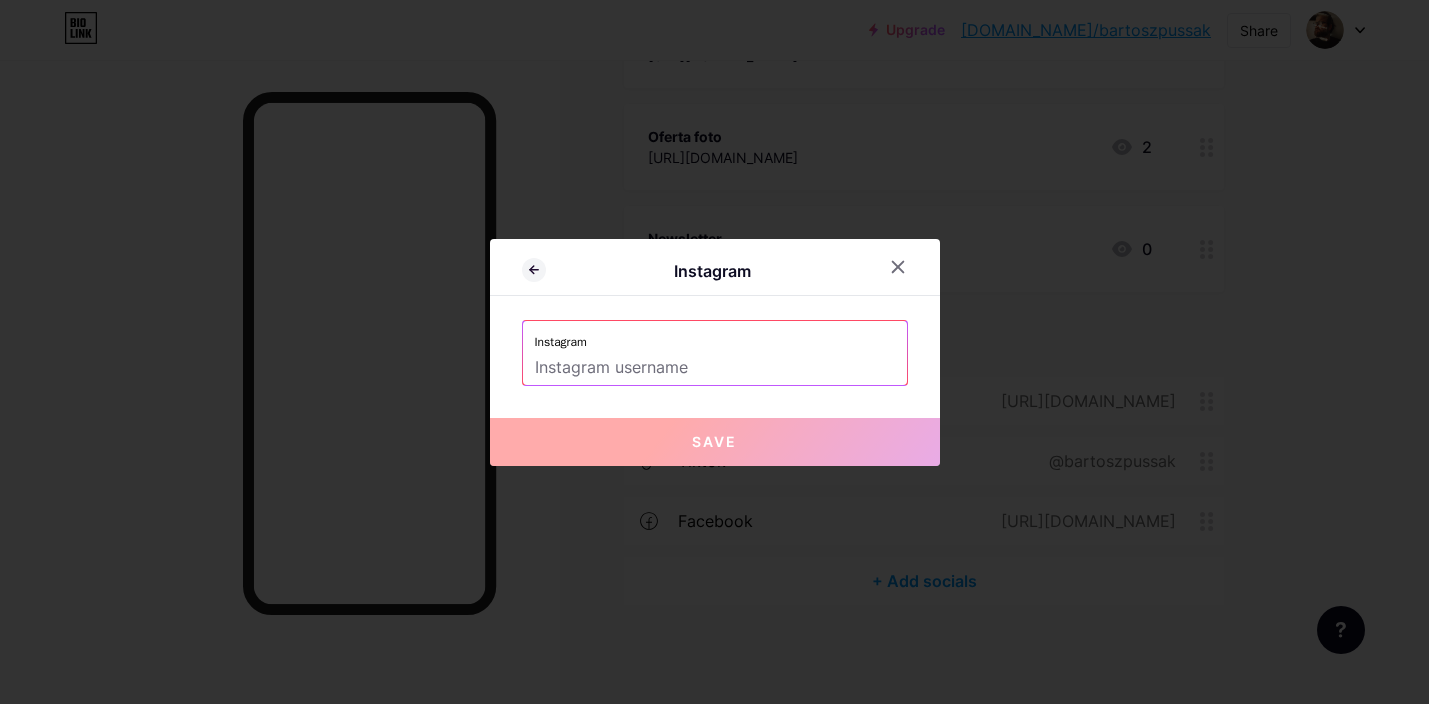 click at bounding box center (715, 368) 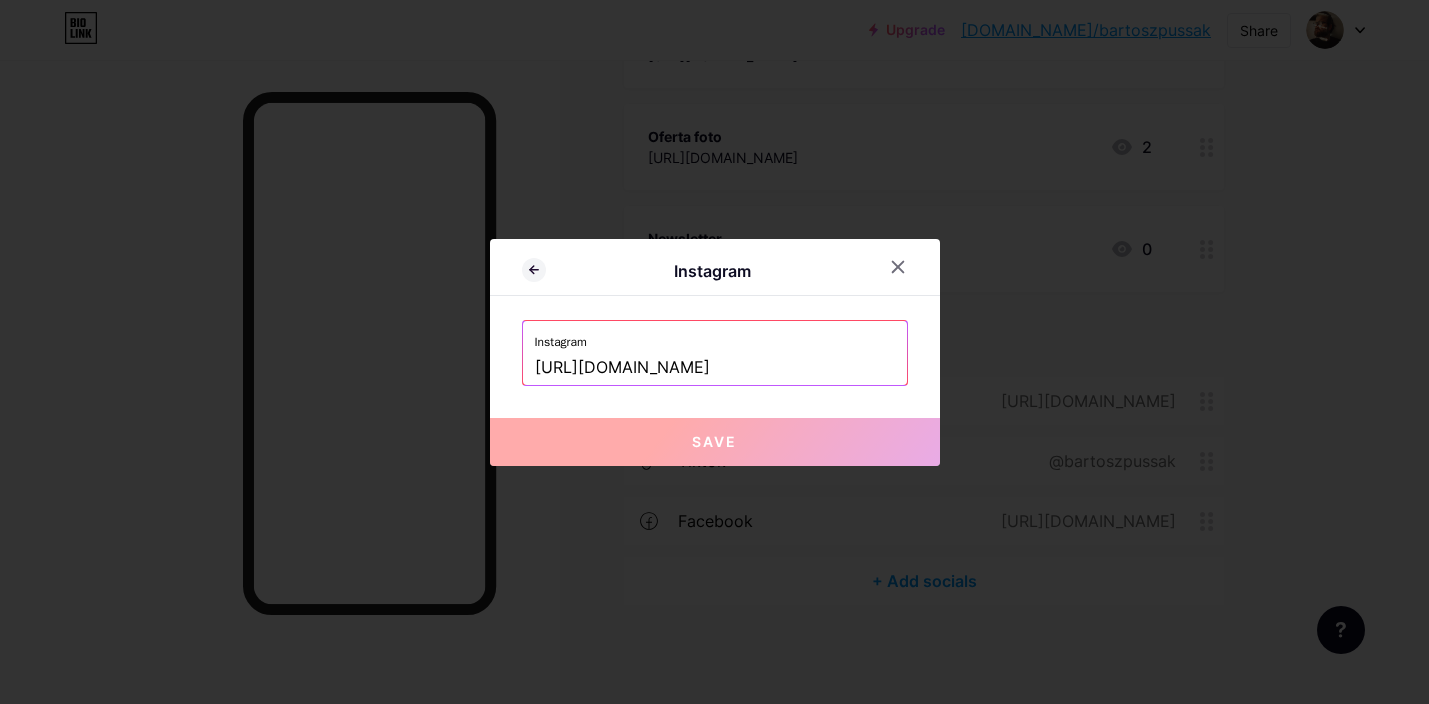 scroll, scrollTop: 0, scrollLeft: 52, axis: horizontal 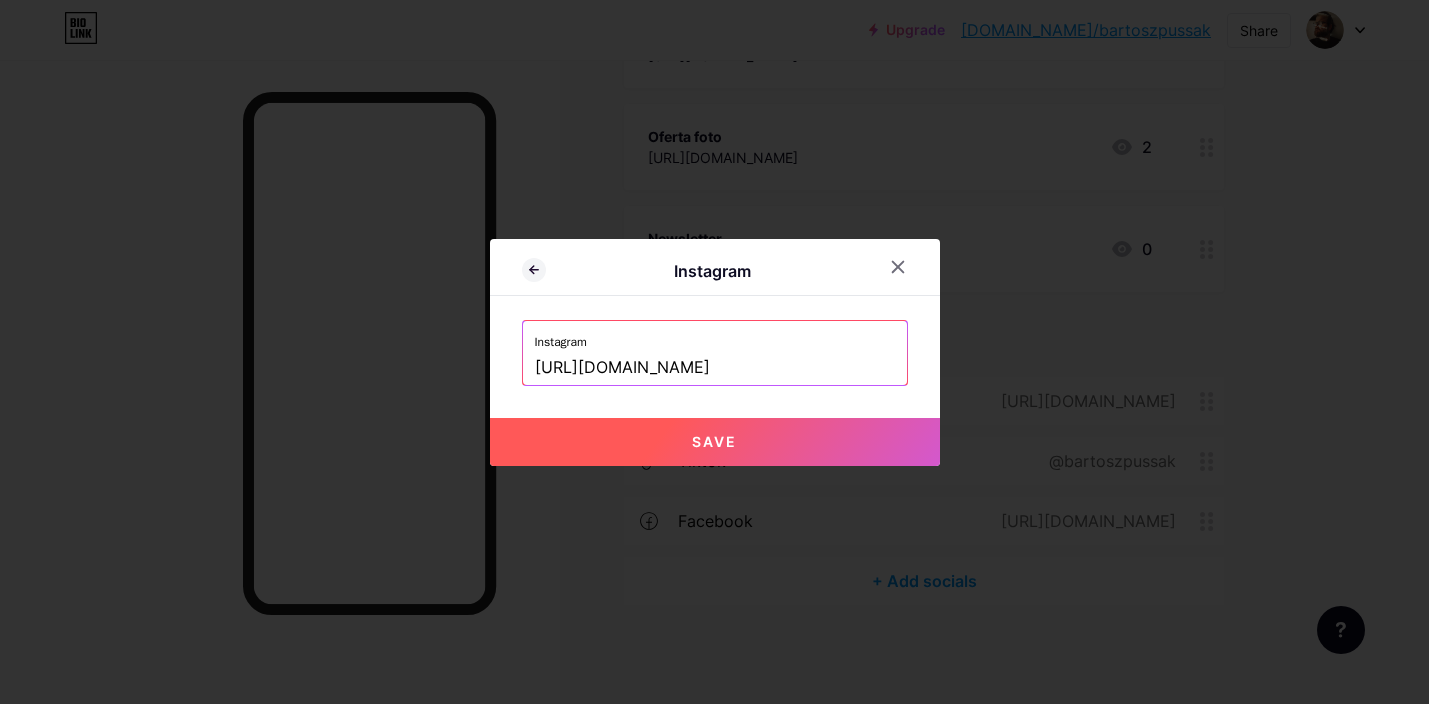 drag, startPoint x: 700, startPoint y: 365, endPoint x: 542, endPoint y: 379, distance: 158.61903 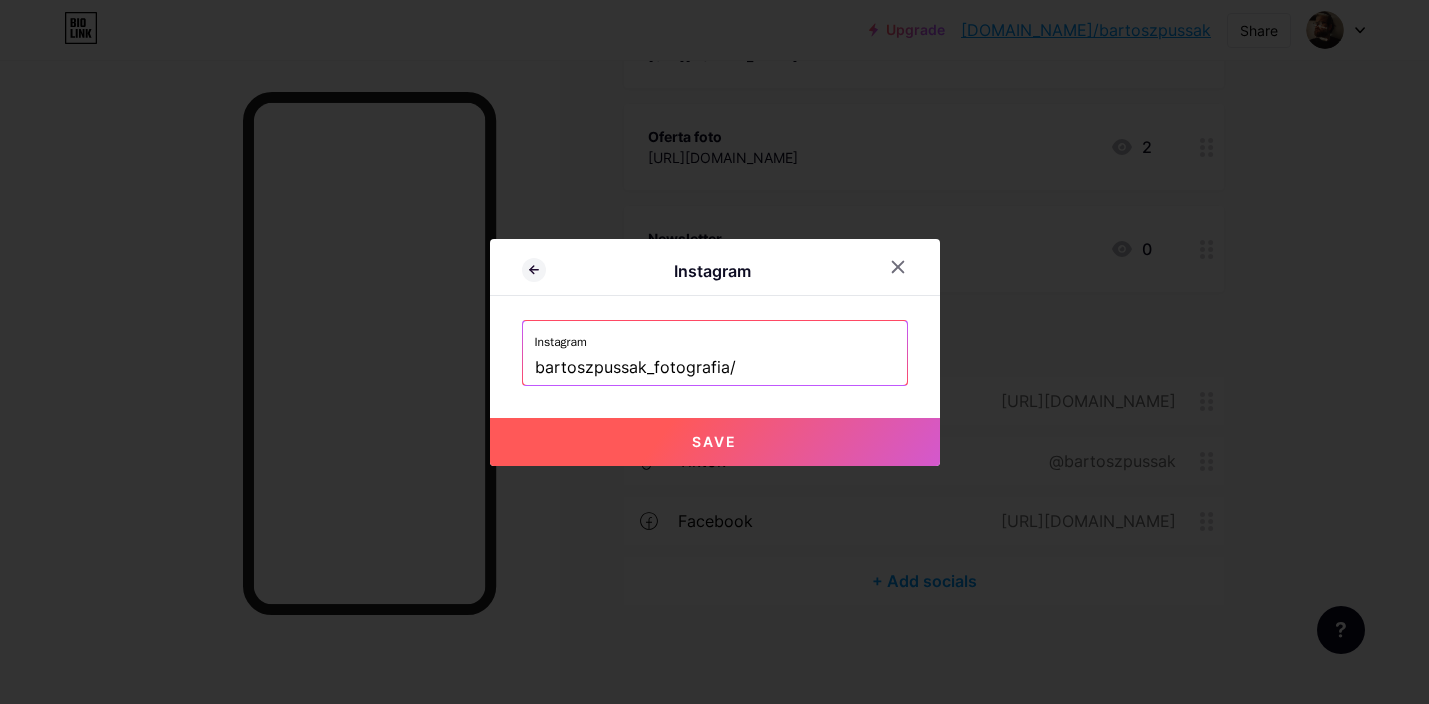 click on "Save" at bounding box center [714, 441] 